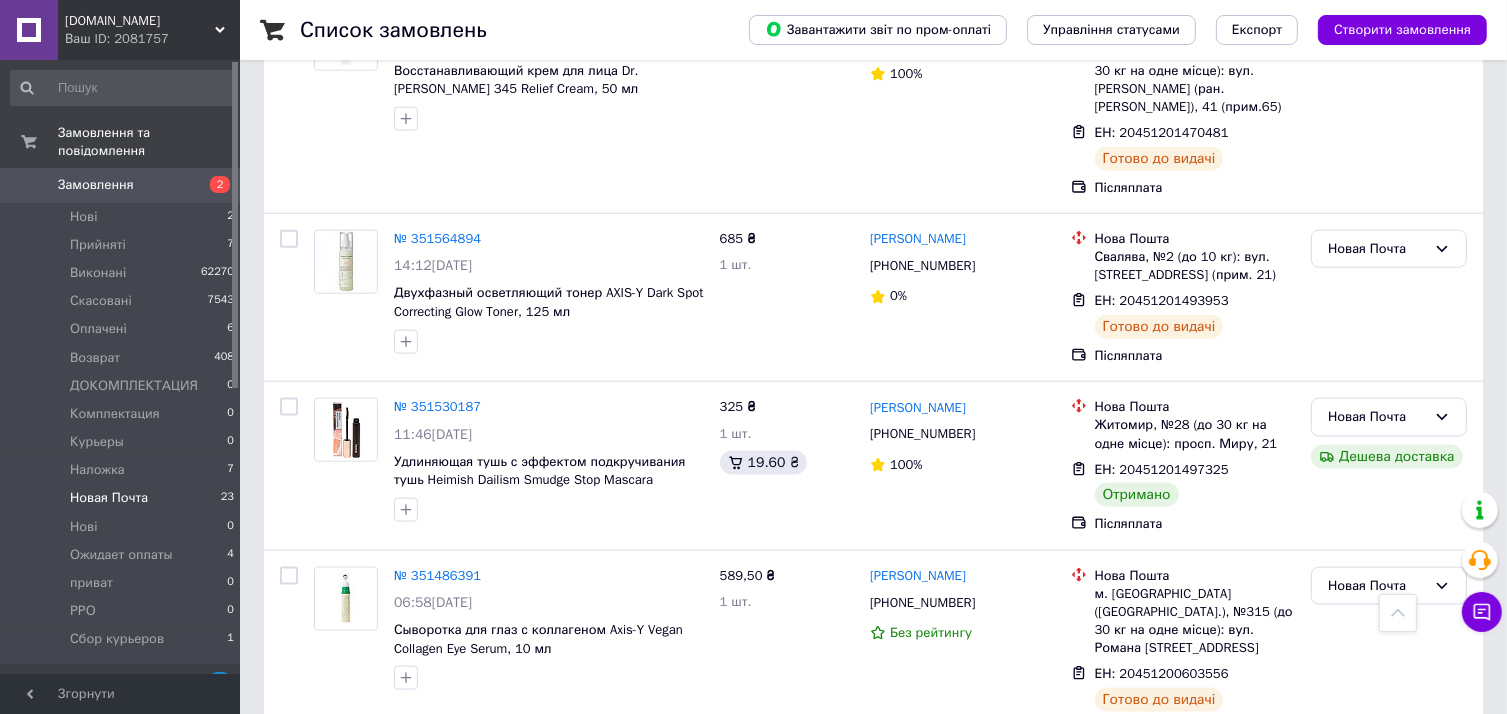 scroll, scrollTop: 2700, scrollLeft: 0, axis: vertical 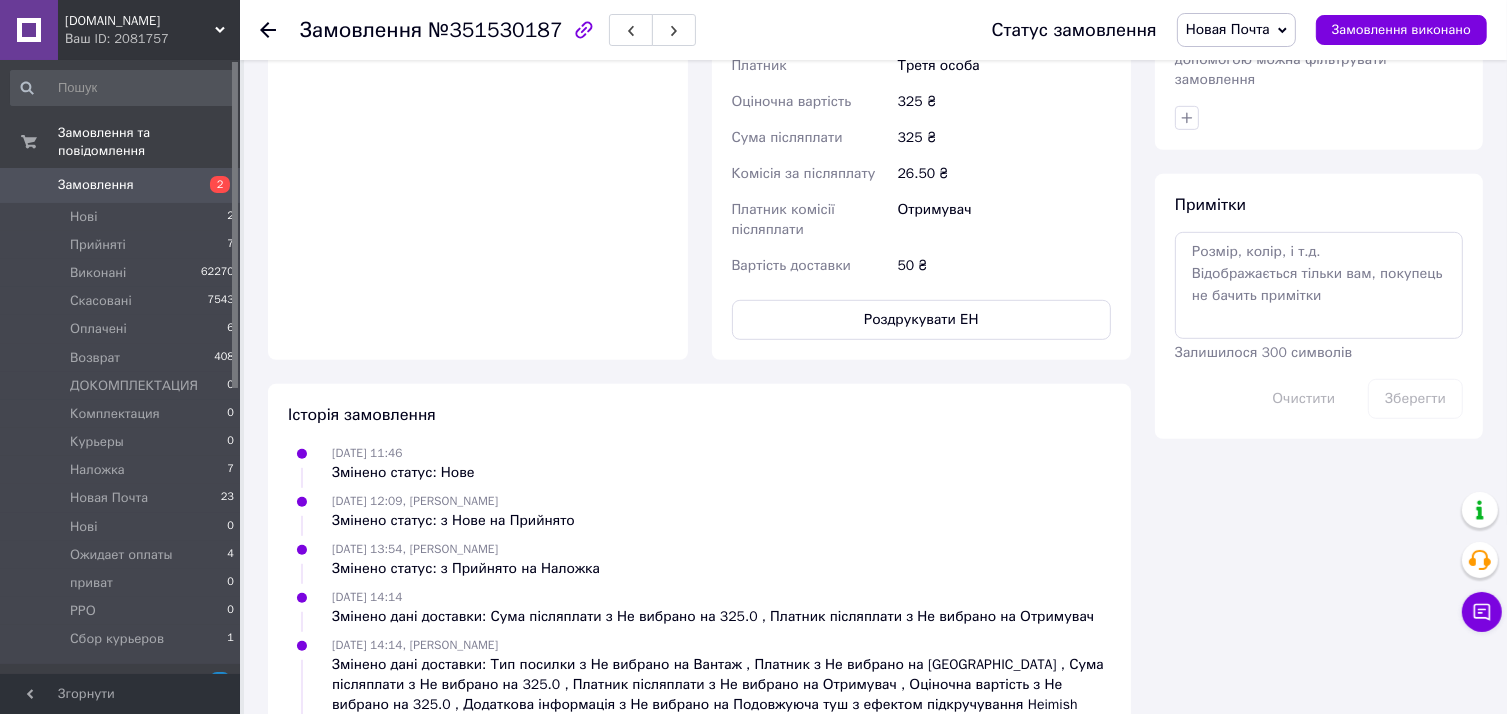 click on "Видати чек" at bounding box center [1244, -252] 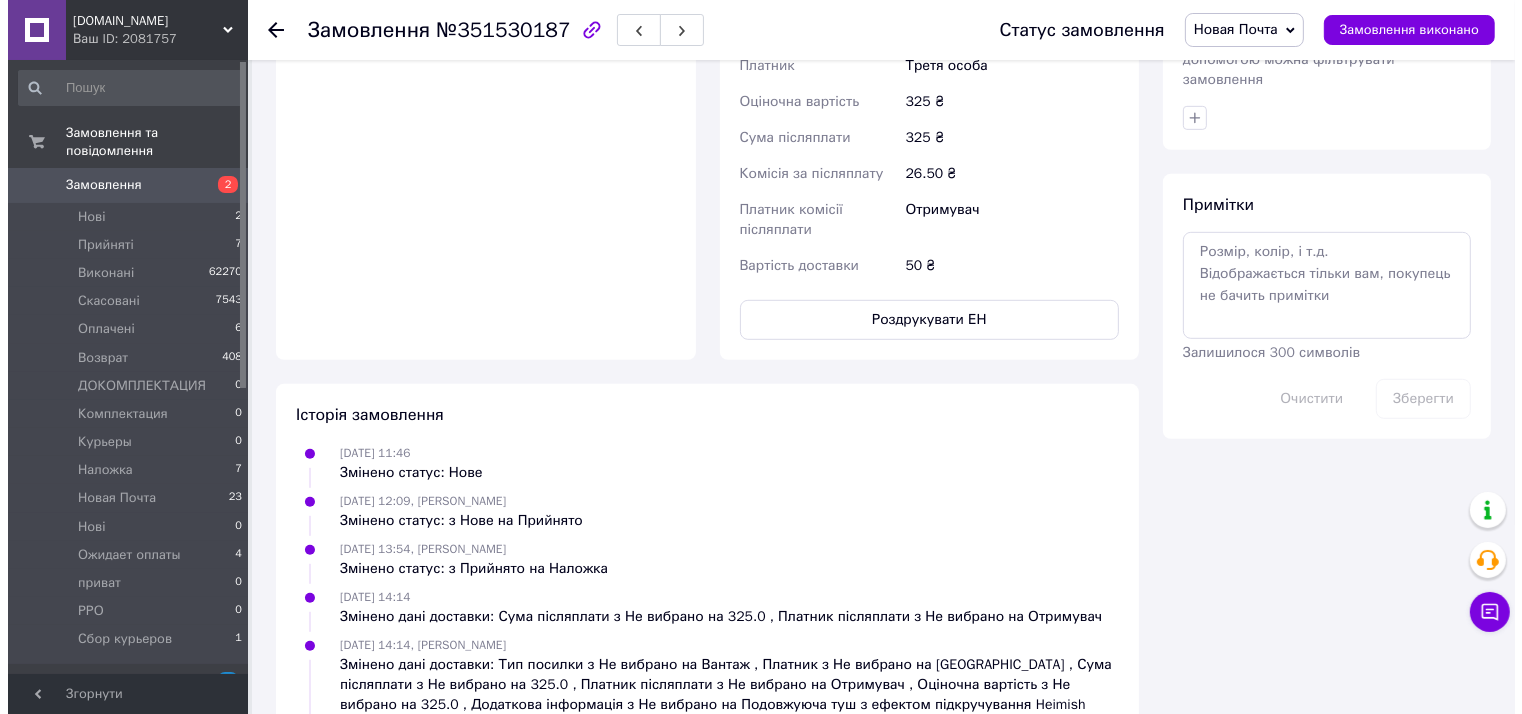 scroll, scrollTop: 970, scrollLeft: 0, axis: vertical 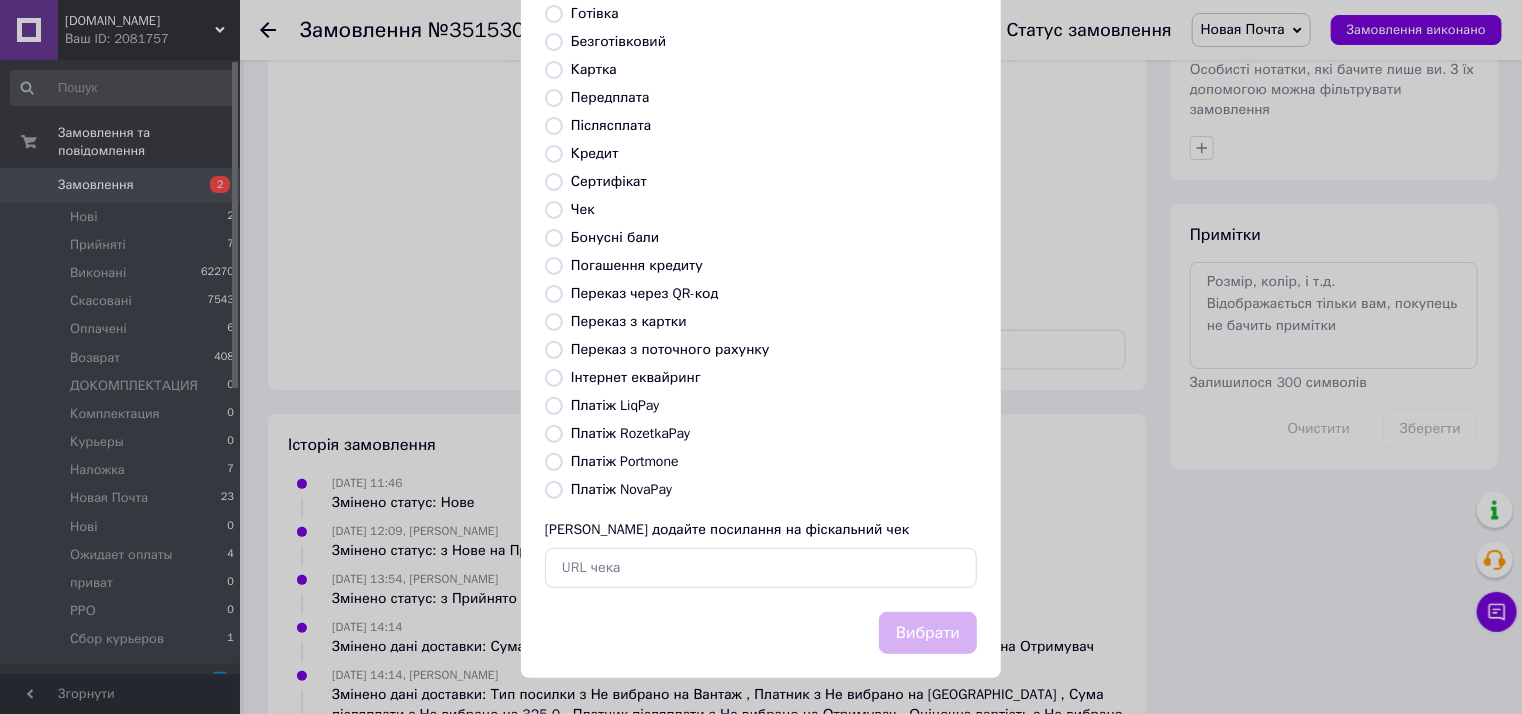 click on "Платіж NovaPay" at bounding box center (554, 490) 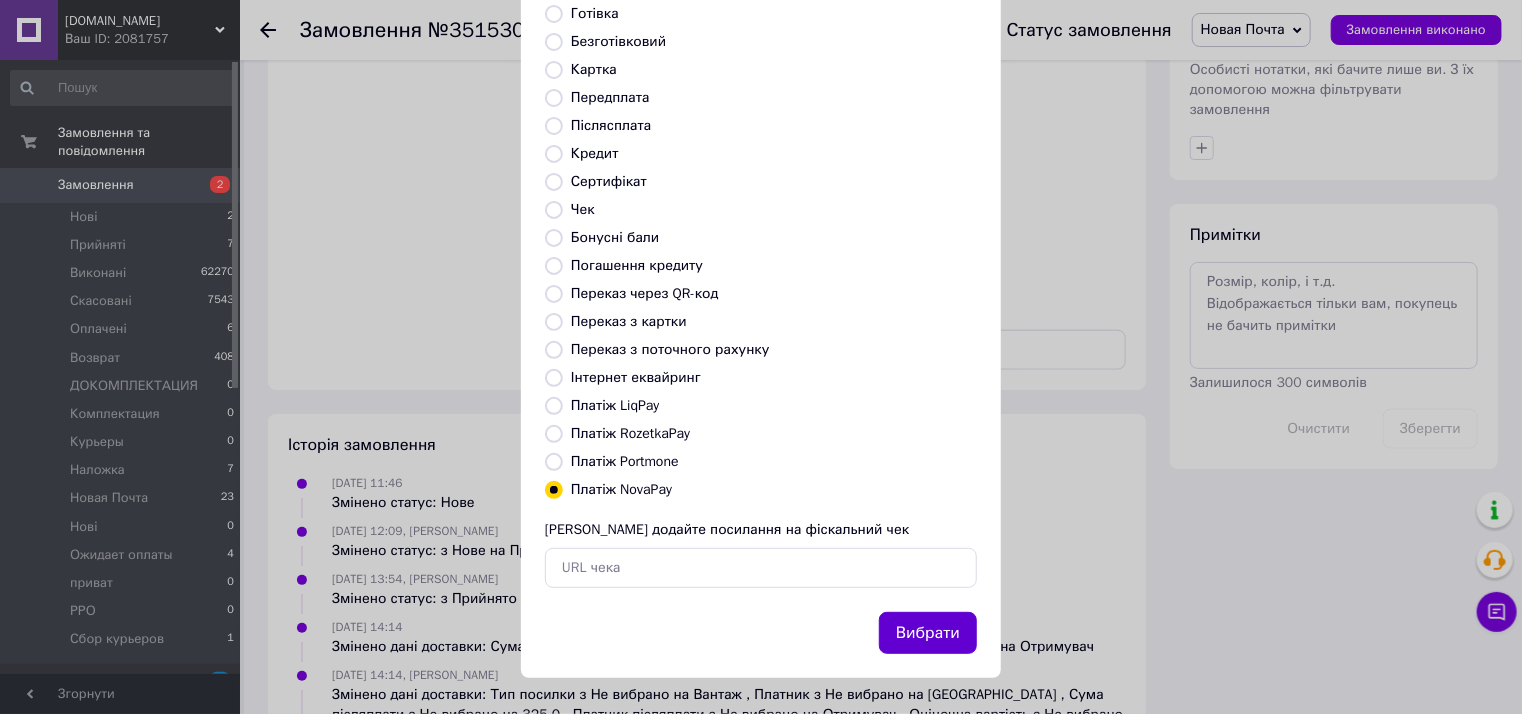 click on "Вибрати" at bounding box center [928, 633] 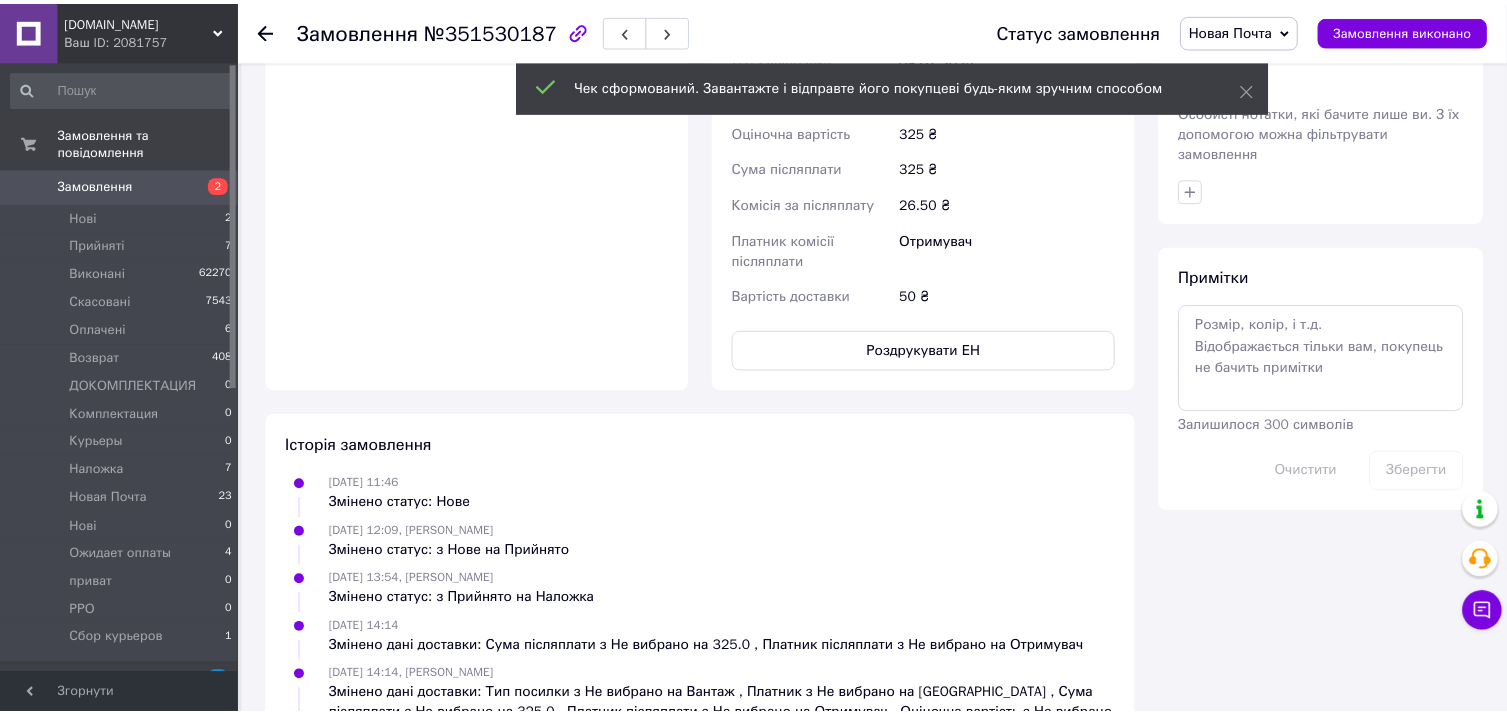 scroll, scrollTop: 1000, scrollLeft: 0, axis: vertical 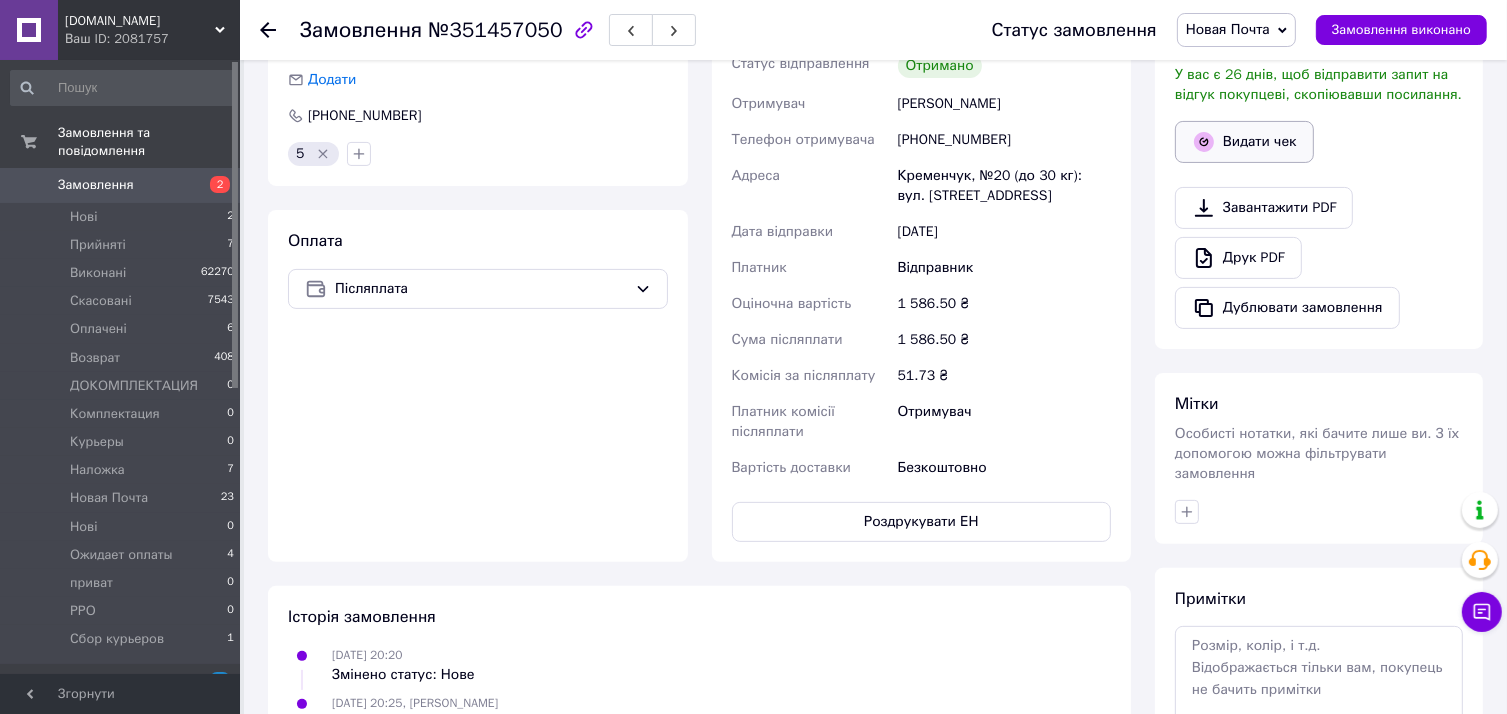 click on "Видати чек" at bounding box center [1244, 142] 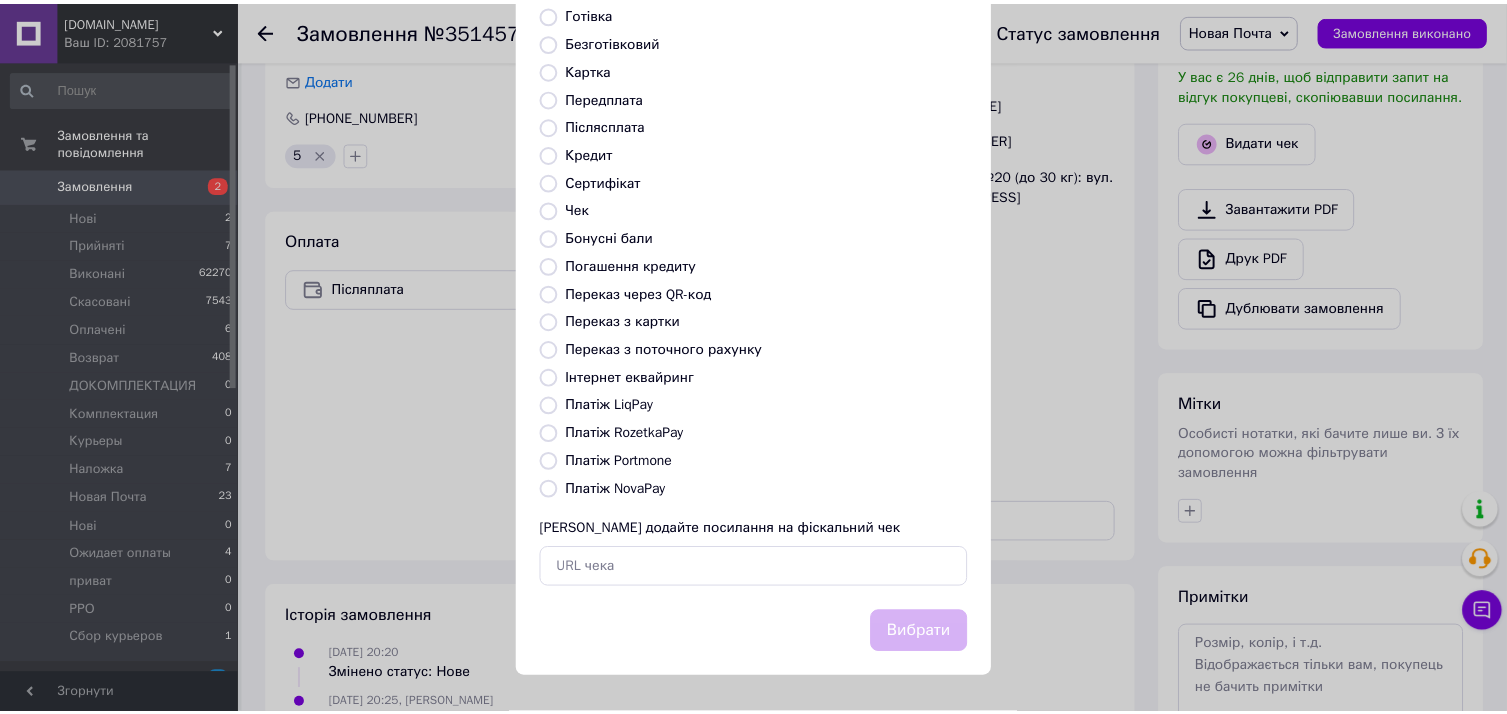 scroll, scrollTop: 400, scrollLeft: 0, axis: vertical 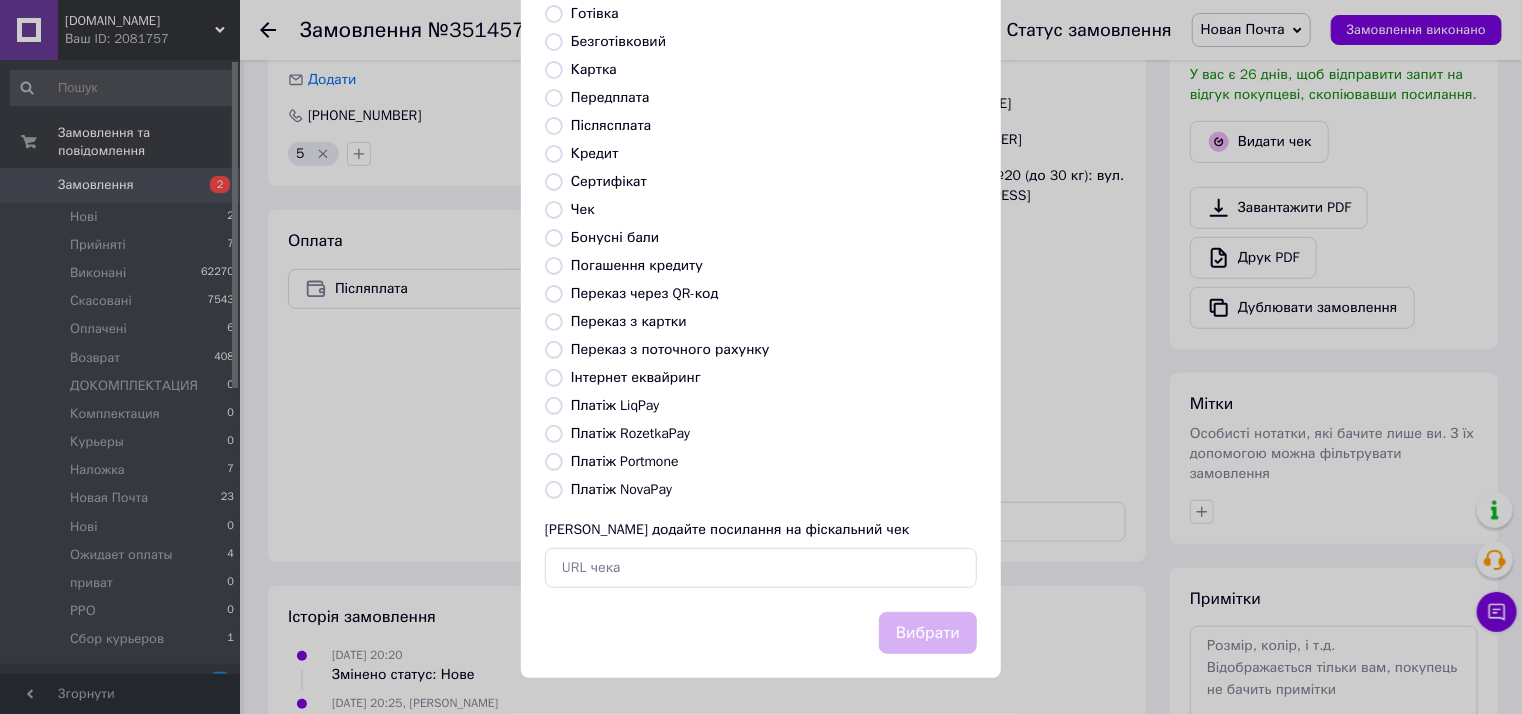 click on "Платіж NovaPay" at bounding box center (554, 490) 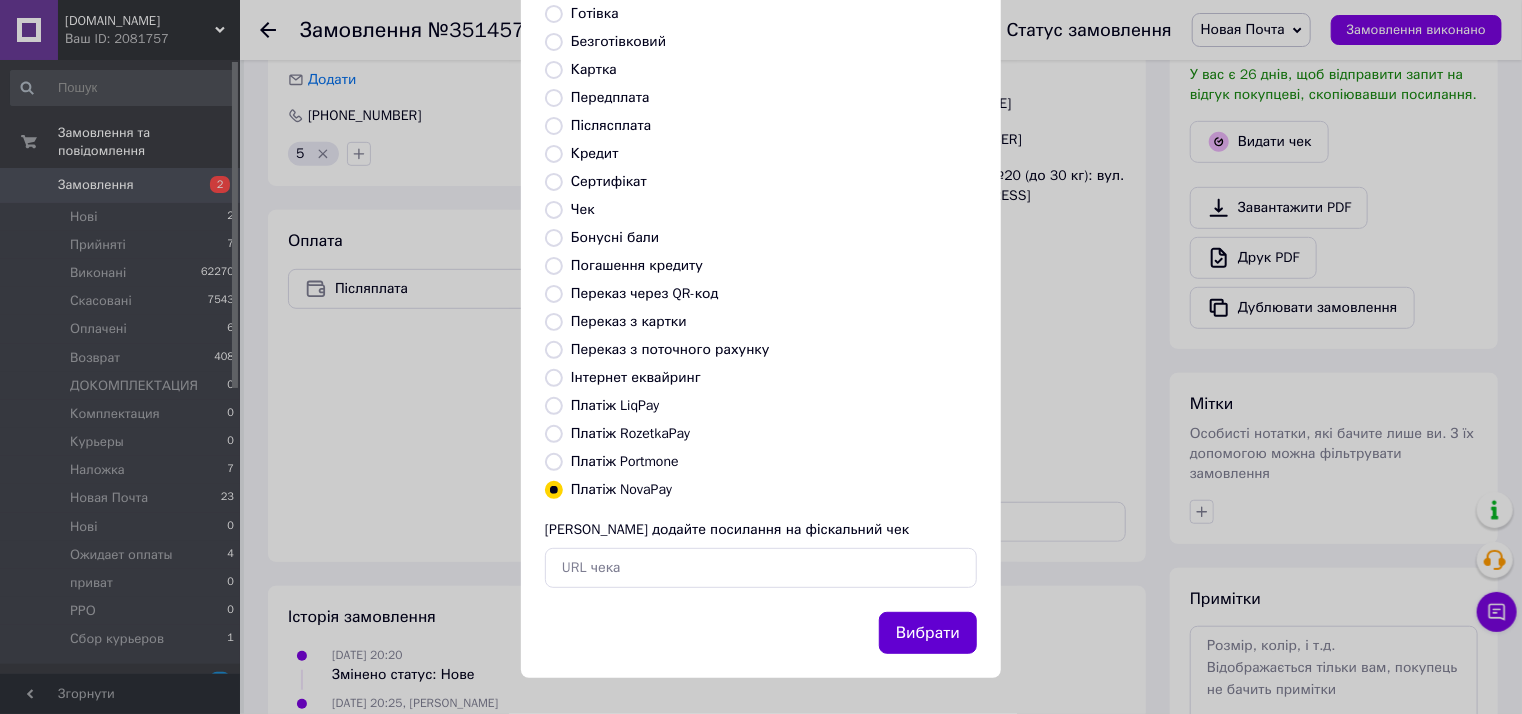 click on "Вибрати" at bounding box center (928, 633) 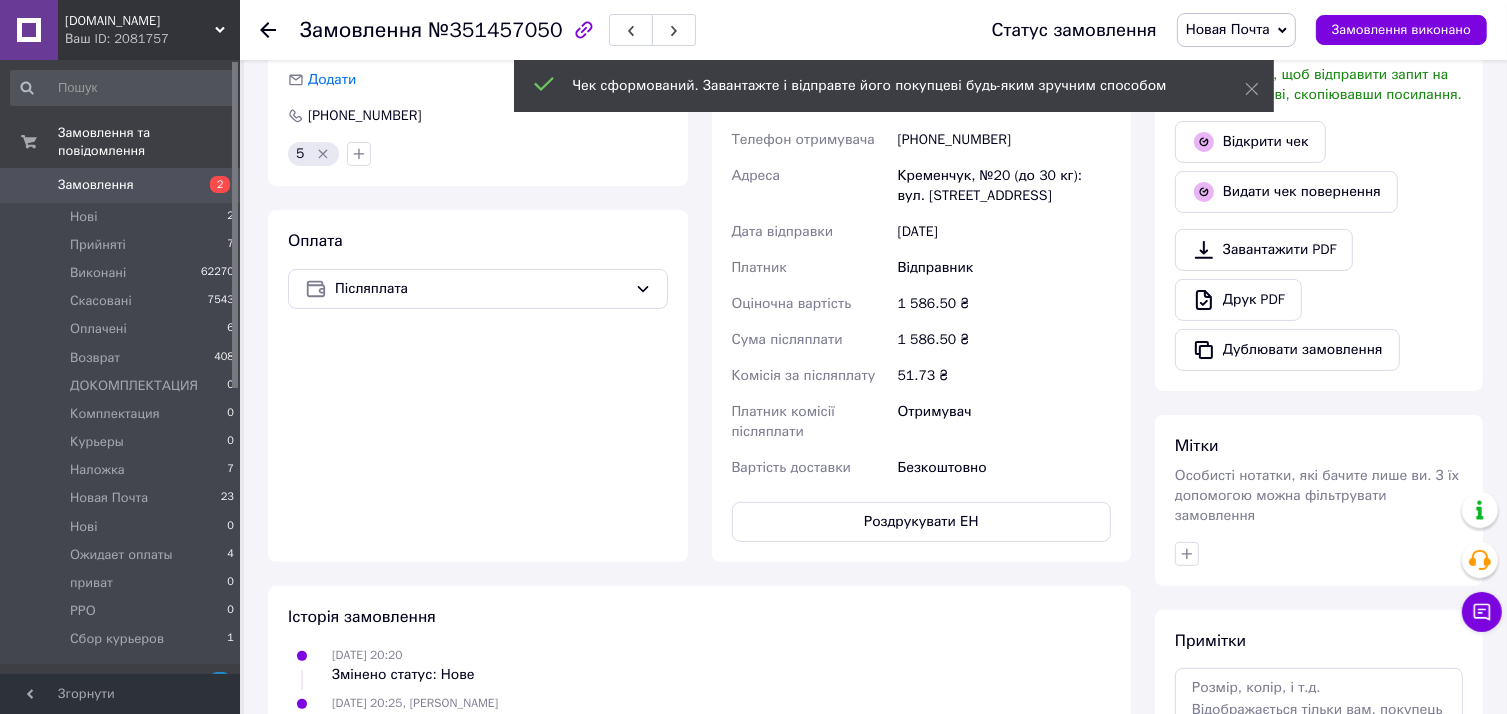 click 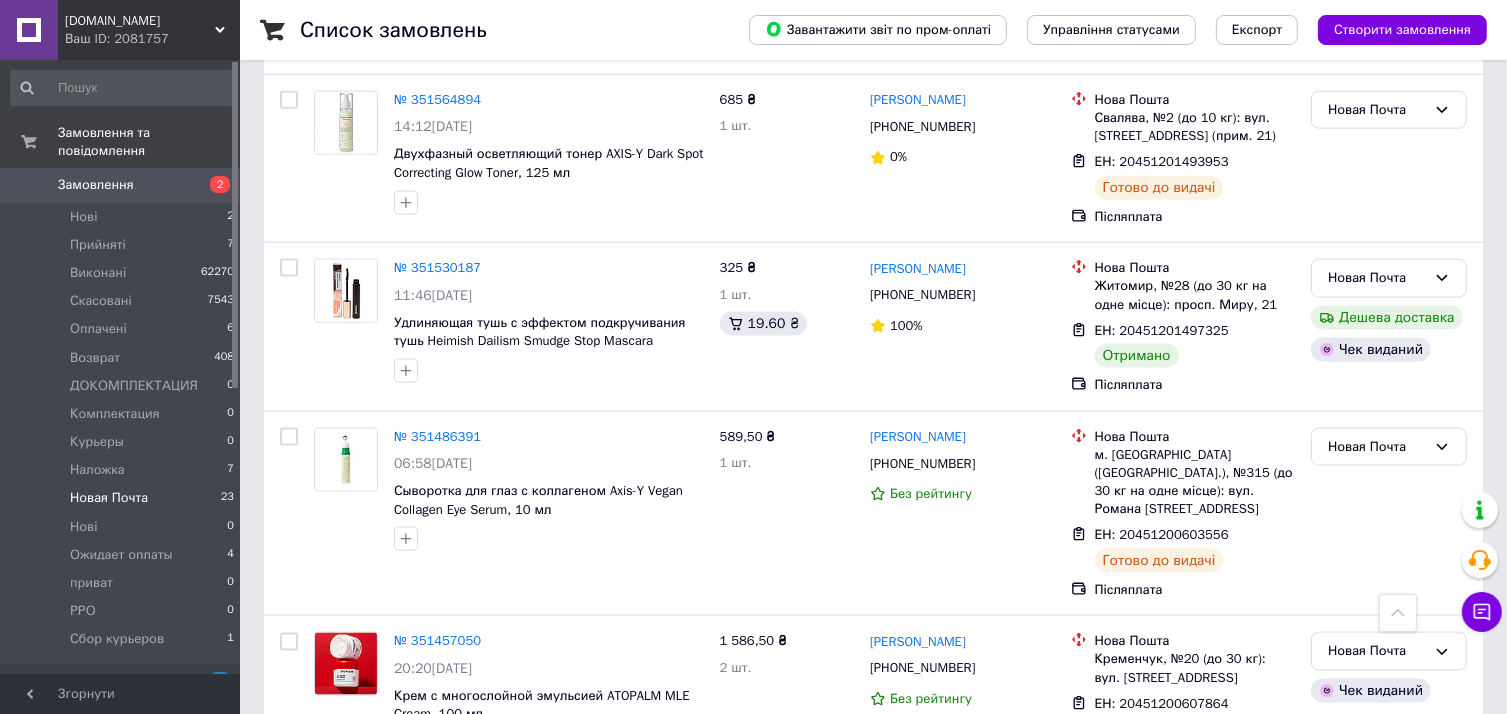 scroll, scrollTop: 2600, scrollLeft: 0, axis: vertical 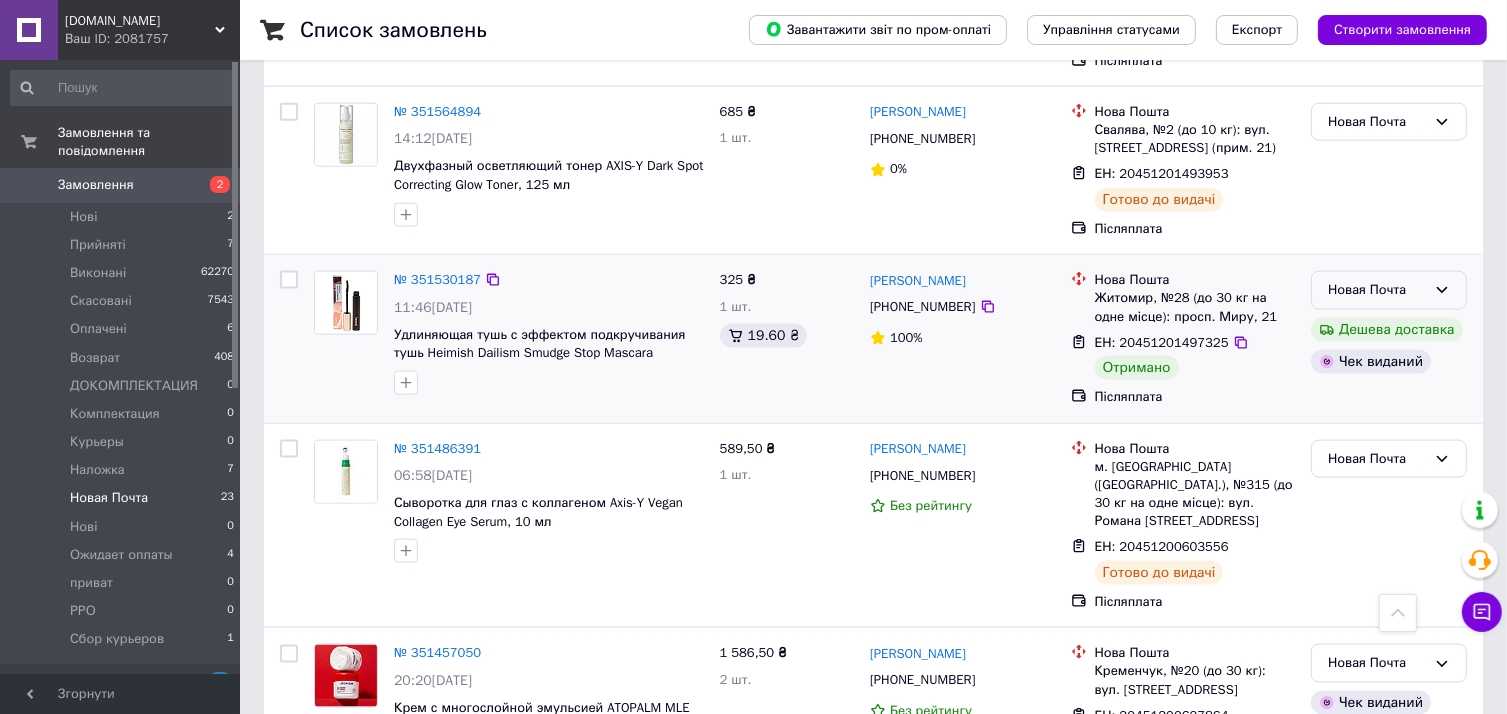 click 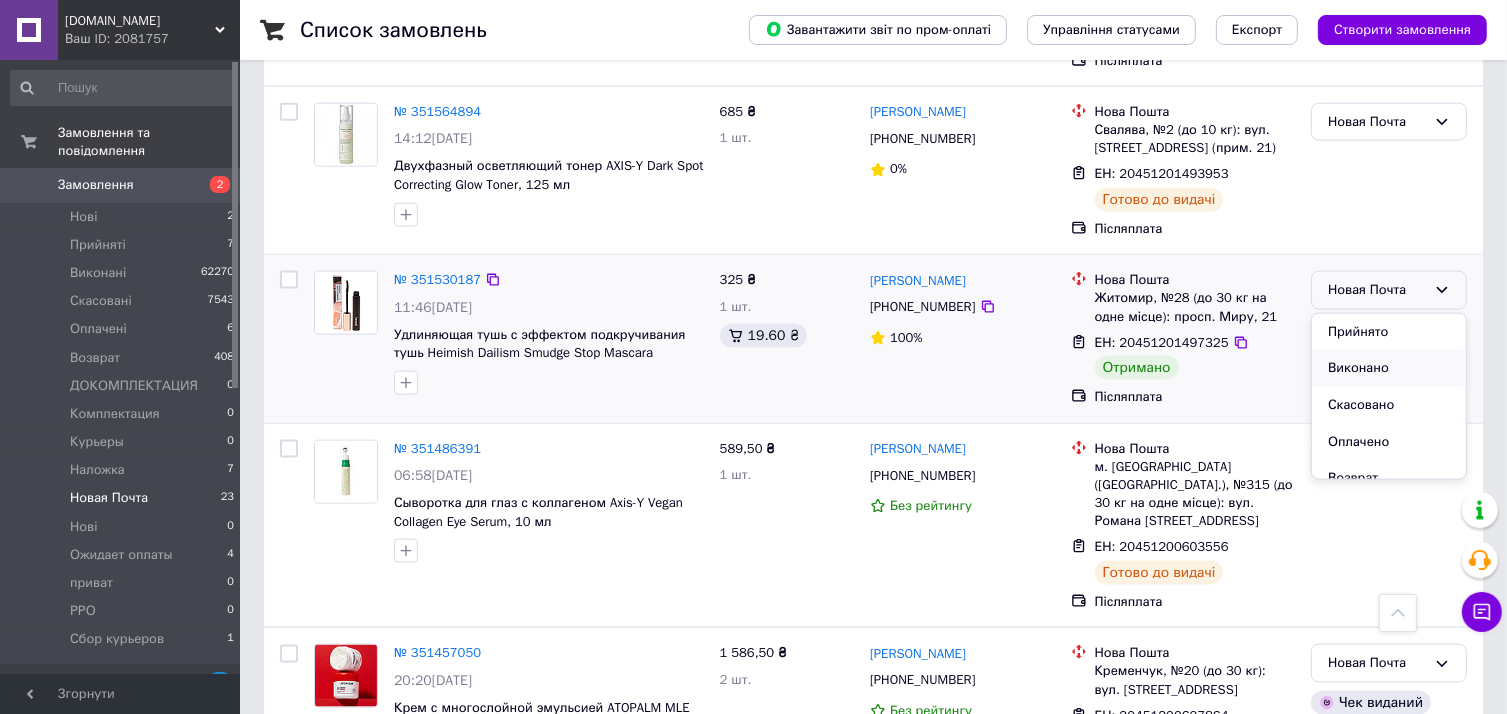 click on "Виконано" at bounding box center [1389, 368] 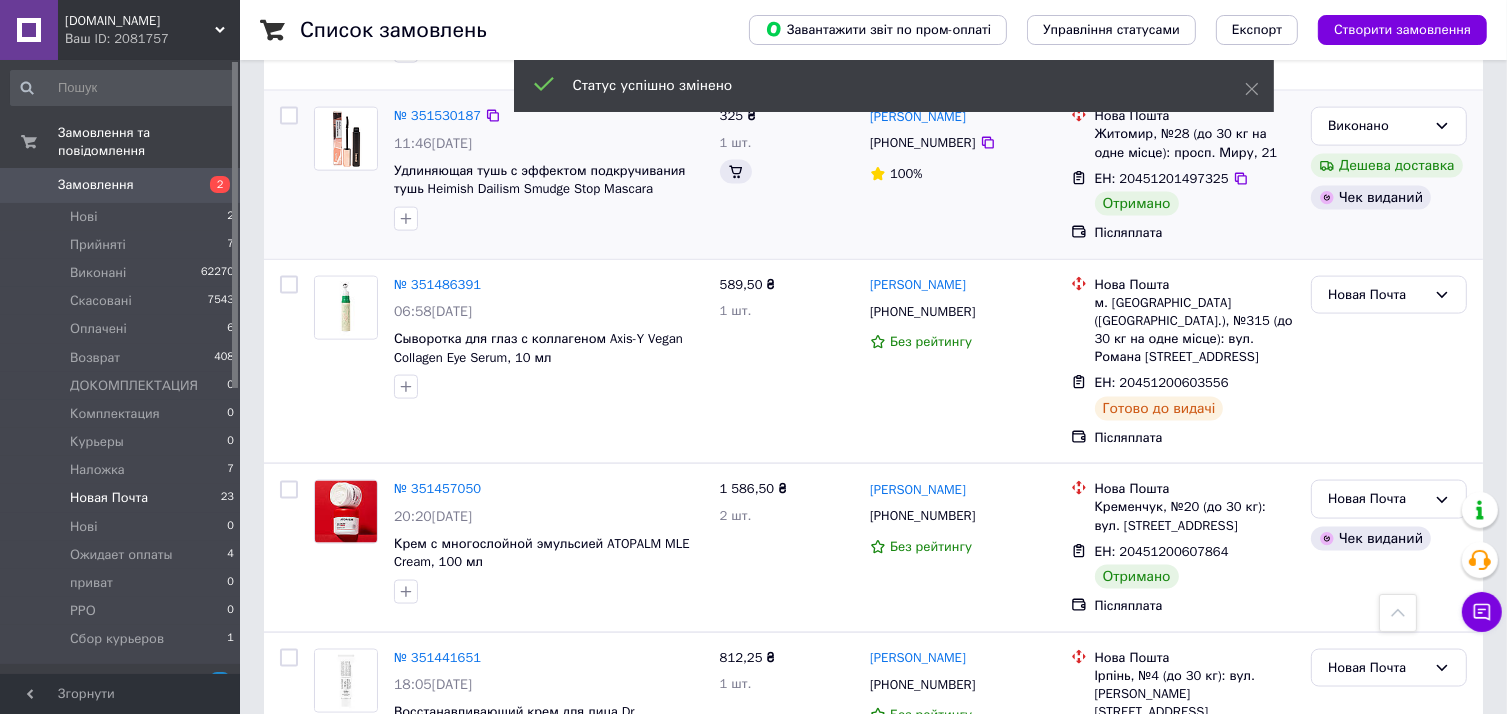 scroll, scrollTop: 2900, scrollLeft: 0, axis: vertical 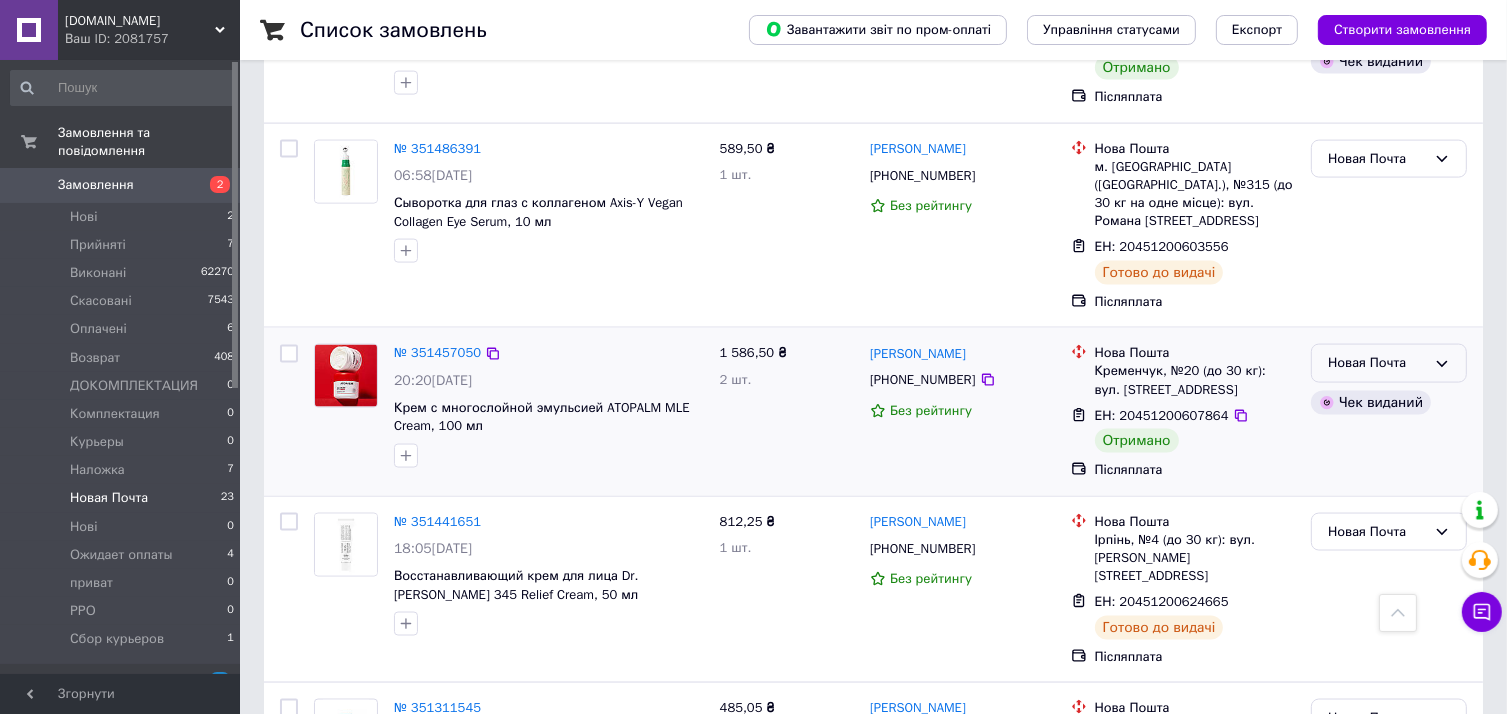 click 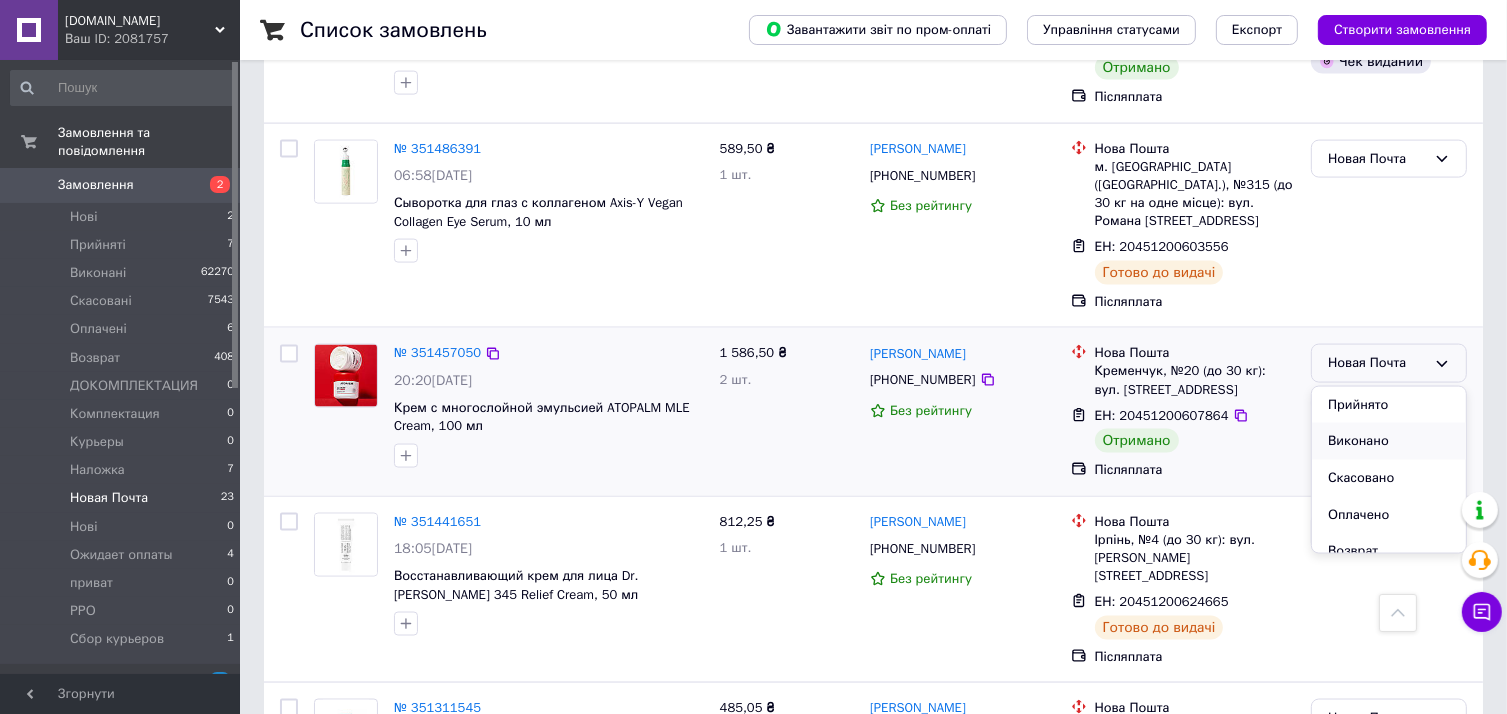 click on "Виконано" at bounding box center (1389, 441) 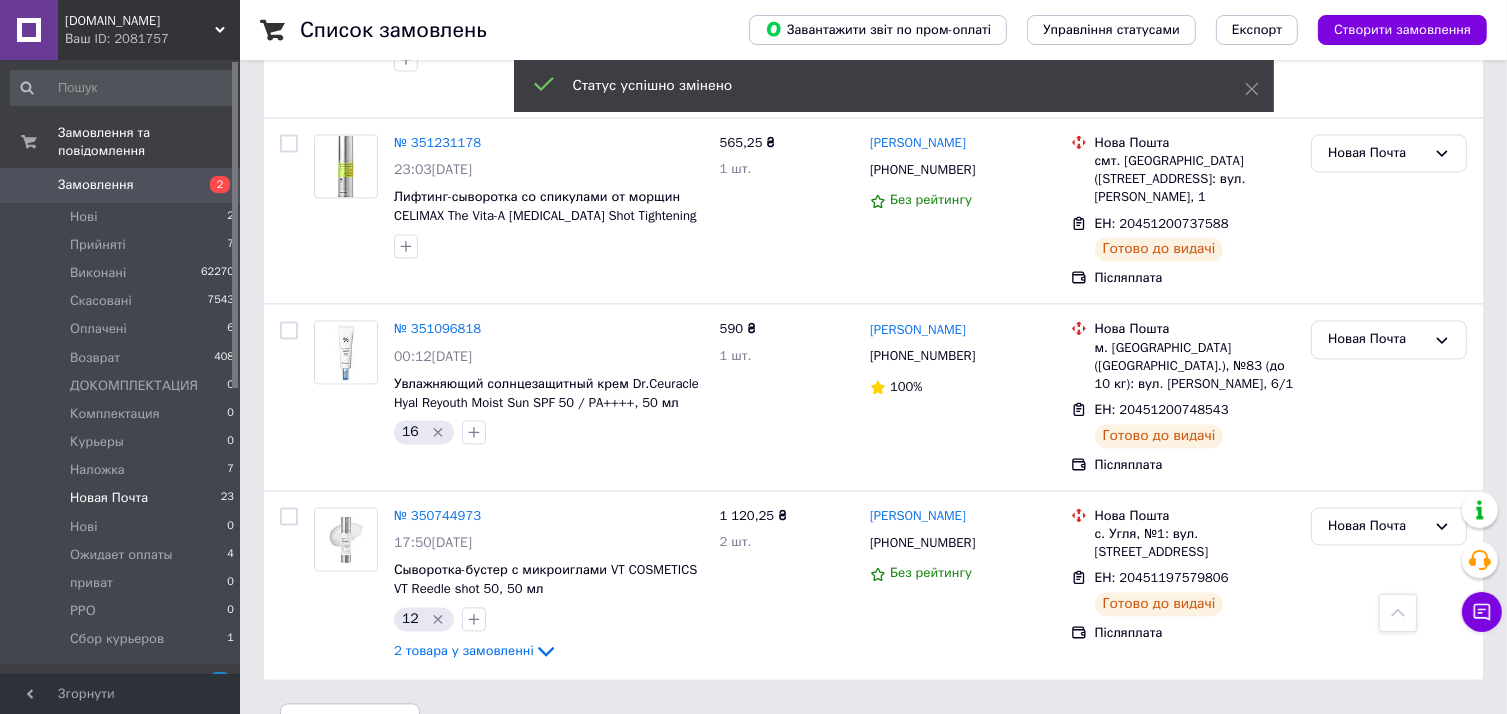 scroll, scrollTop: 4098, scrollLeft: 0, axis: vertical 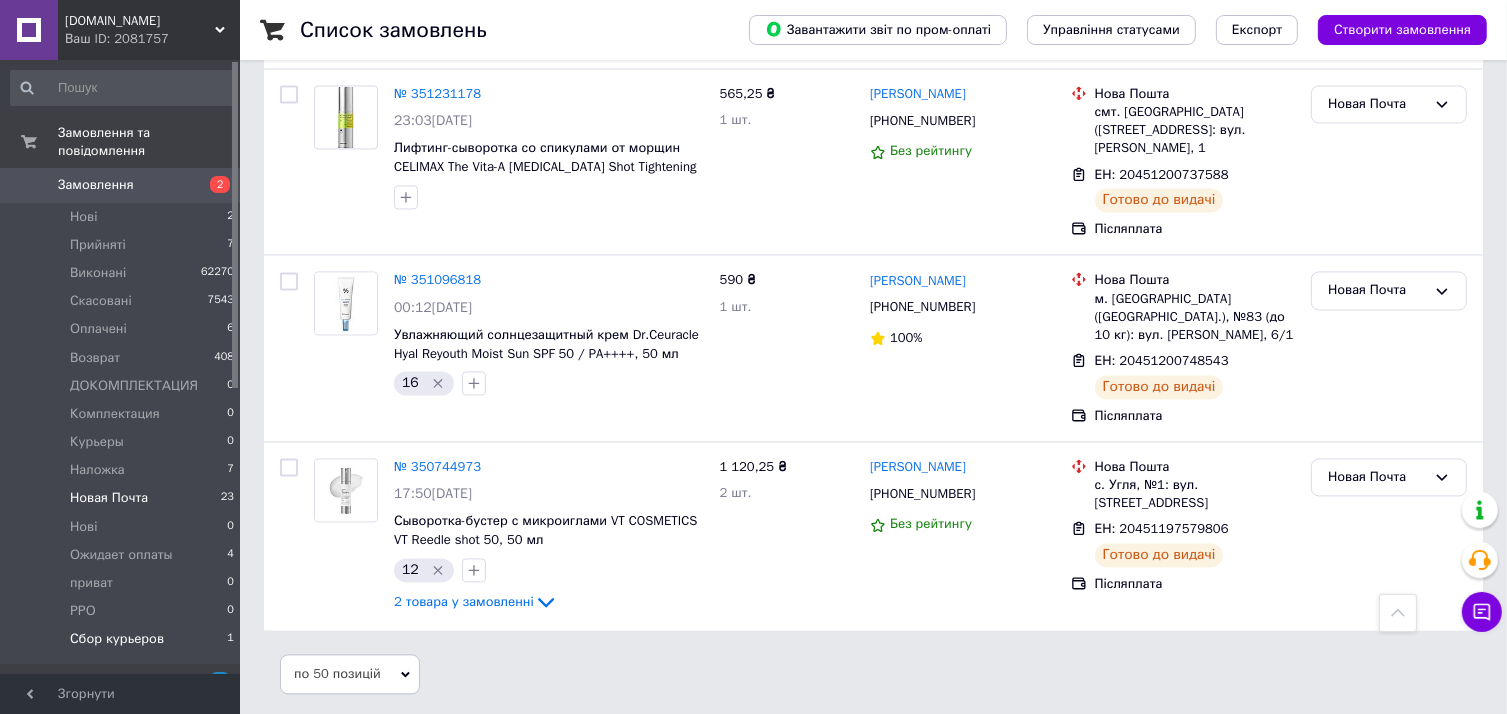 click on "Сбор курьеров" at bounding box center [117, 639] 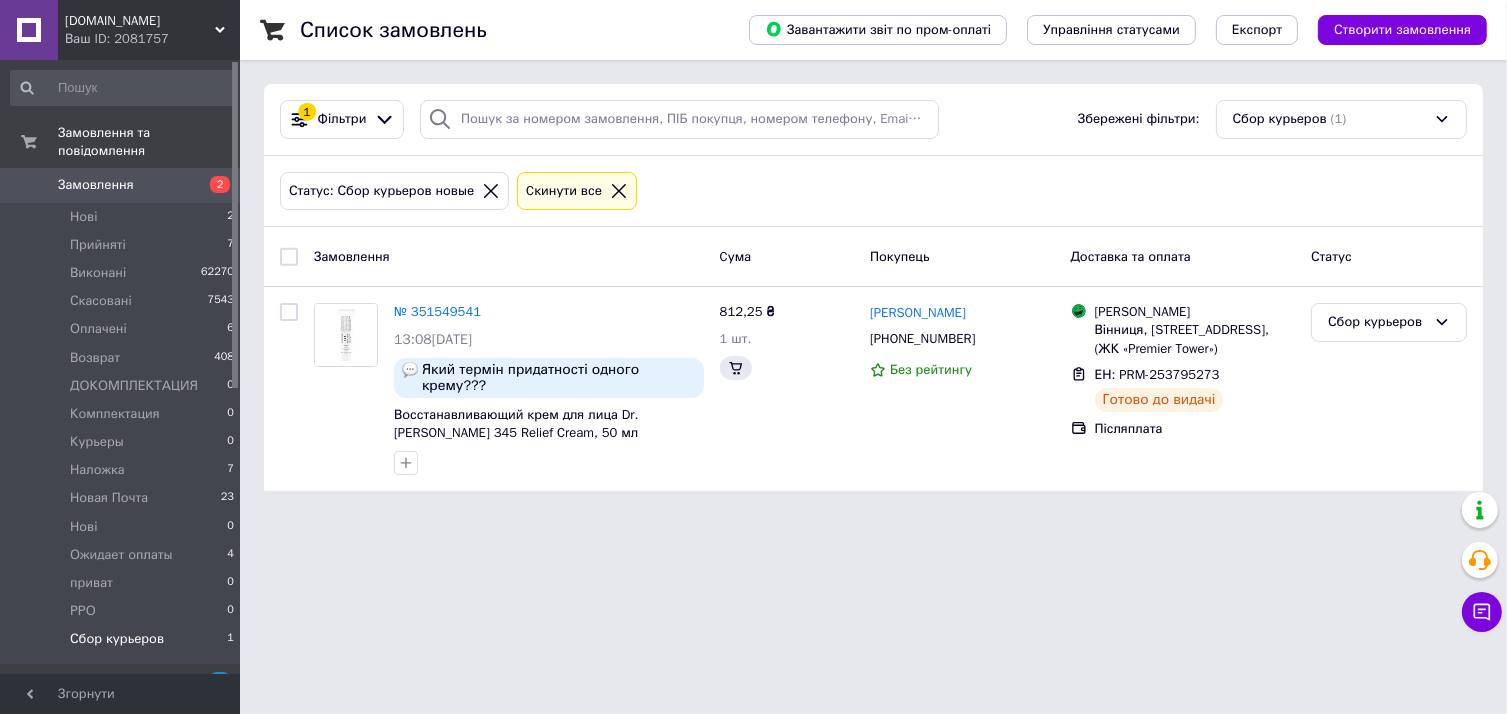 scroll, scrollTop: 0, scrollLeft: 0, axis: both 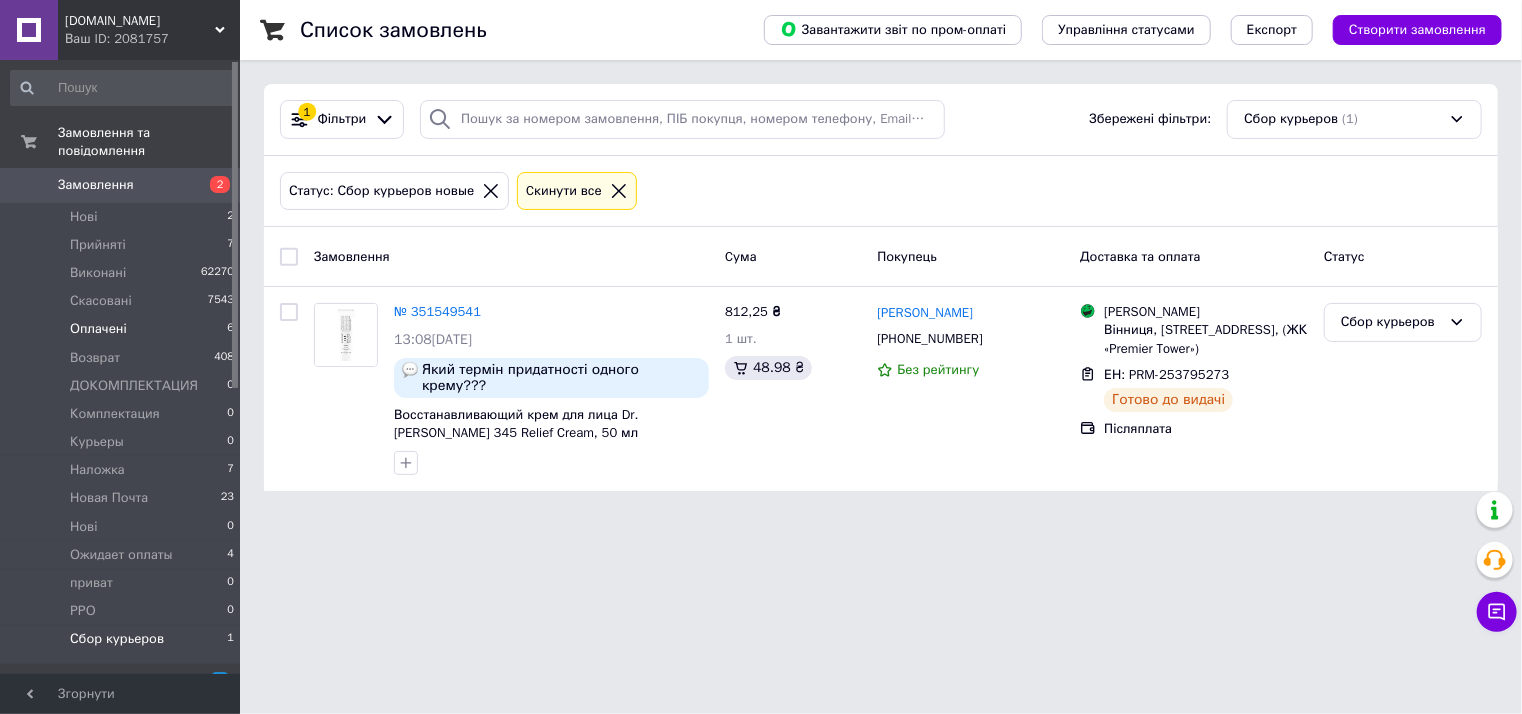 click on "Оплачені" at bounding box center [98, 329] 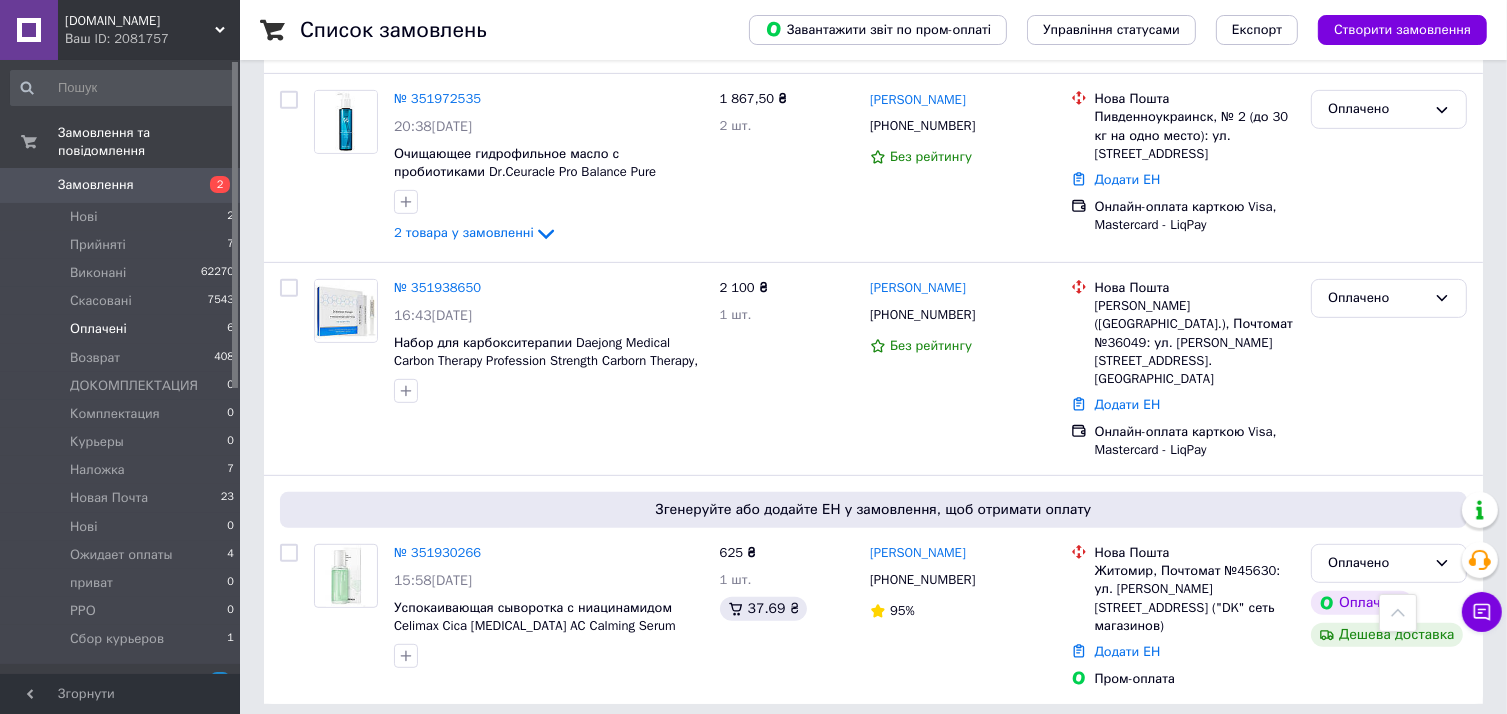 scroll, scrollTop: 888, scrollLeft: 0, axis: vertical 